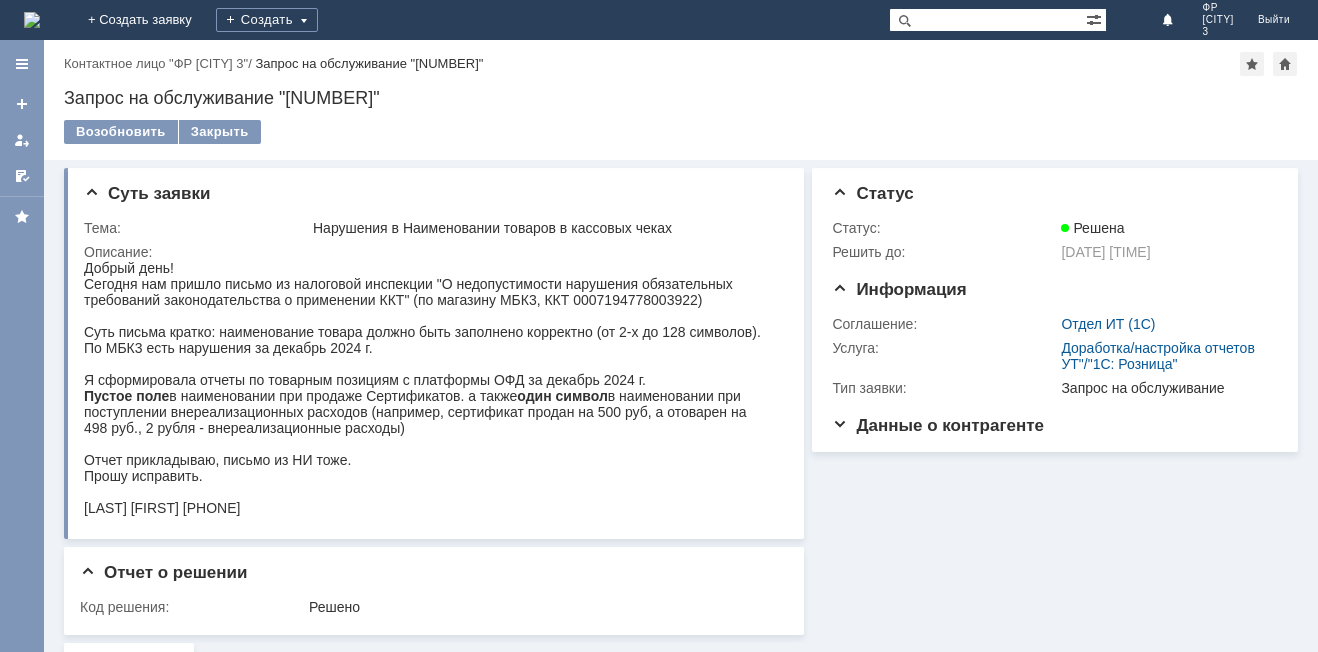 scroll, scrollTop: 0, scrollLeft: 0, axis: both 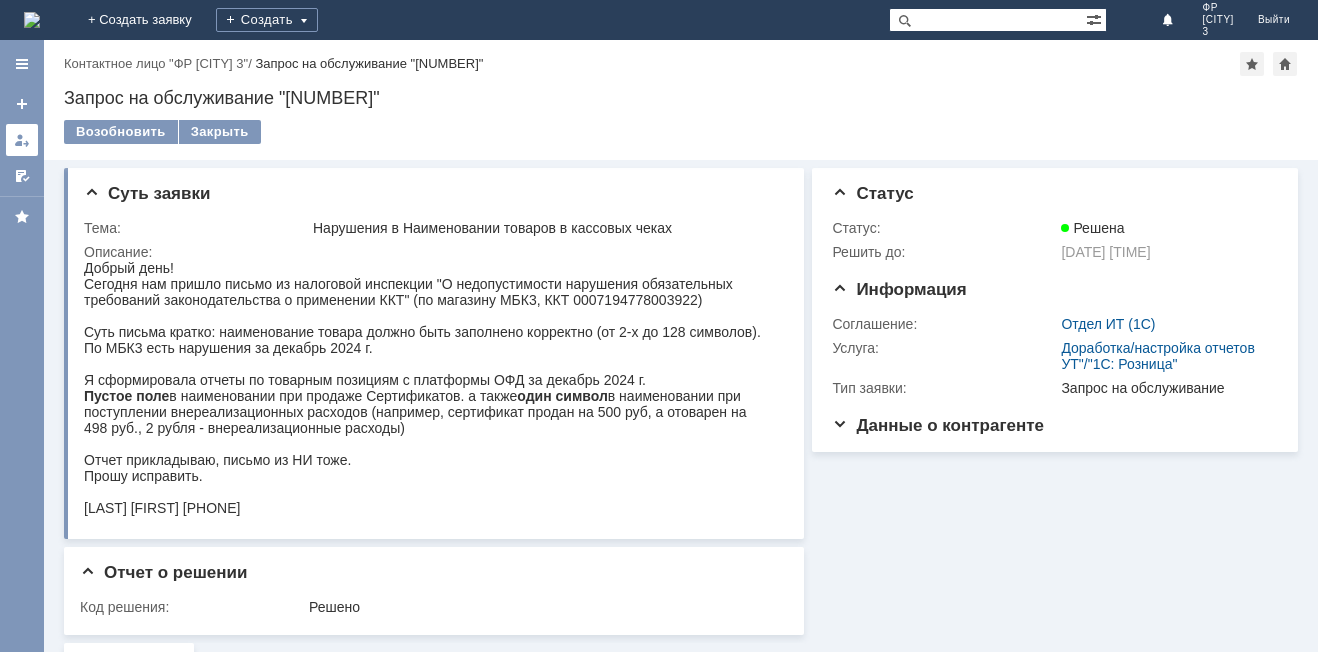 click at bounding box center [22, 140] 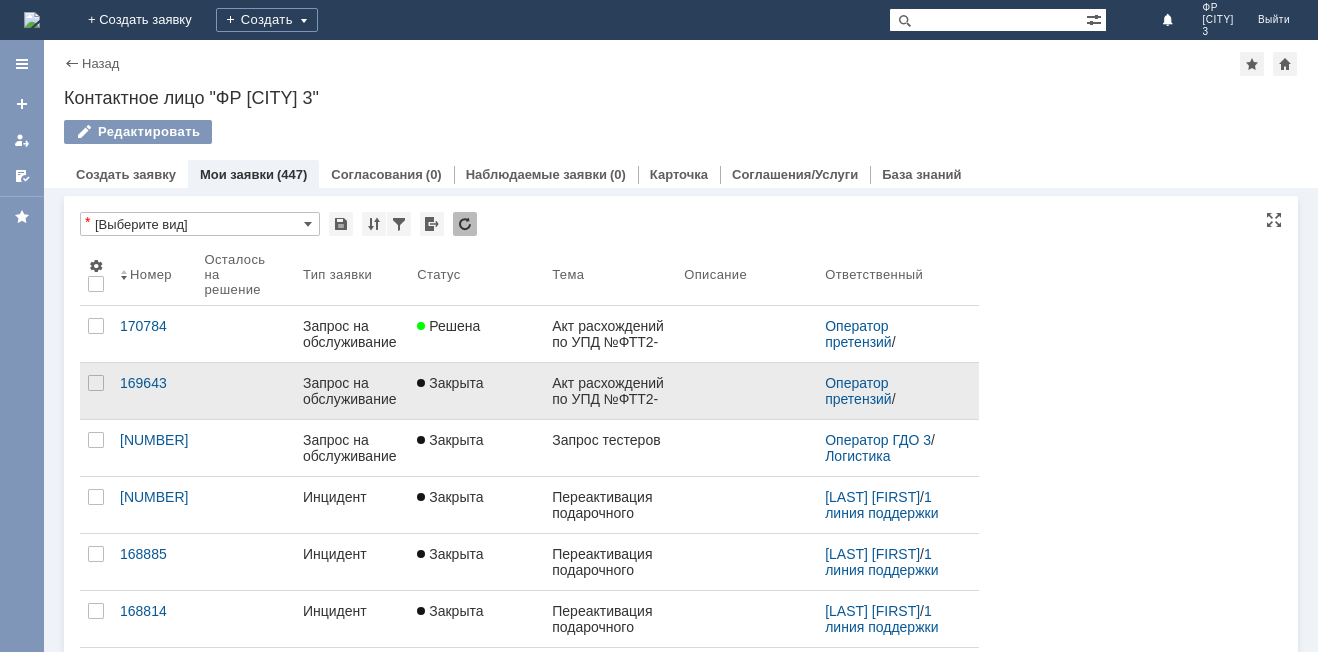 scroll, scrollTop: 0, scrollLeft: 0, axis: both 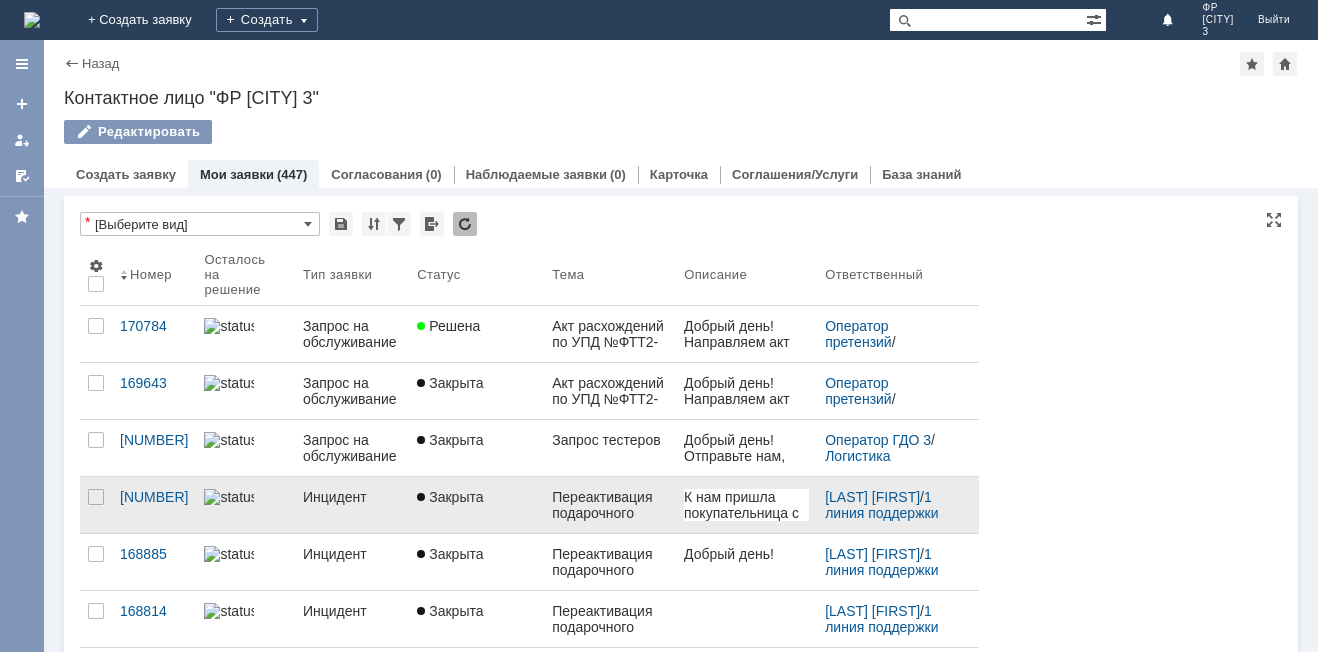 click on "Переактивация подарочного сертификата" at bounding box center [610, 505] 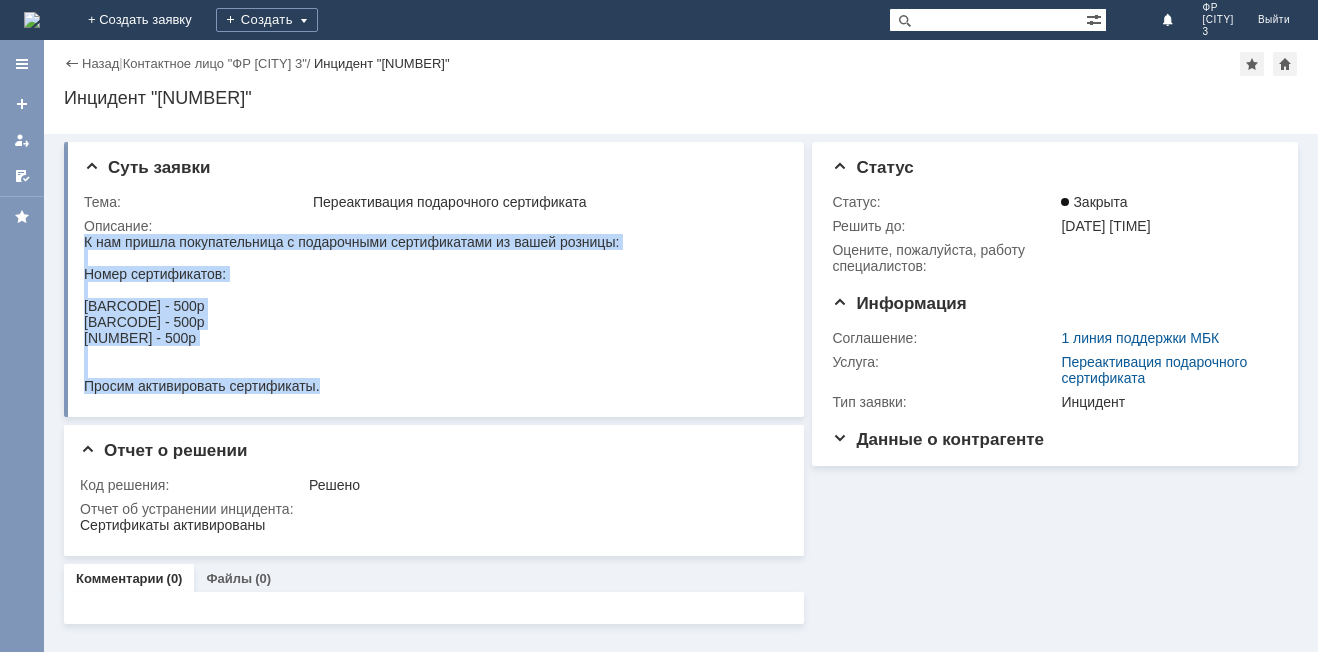 drag, startPoint x: 328, startPoint y: 391, endPoint x: 78, endPoint y: 261, distance: 281.78006 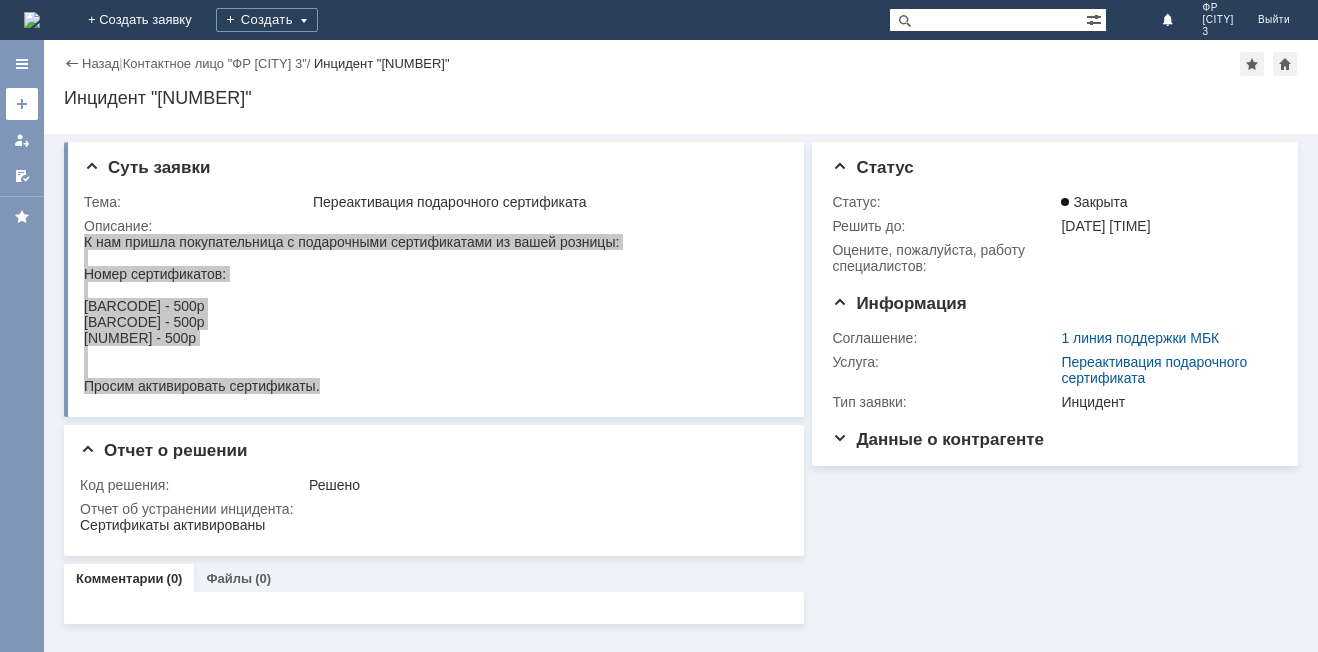 click at bounding box center [22, 104] 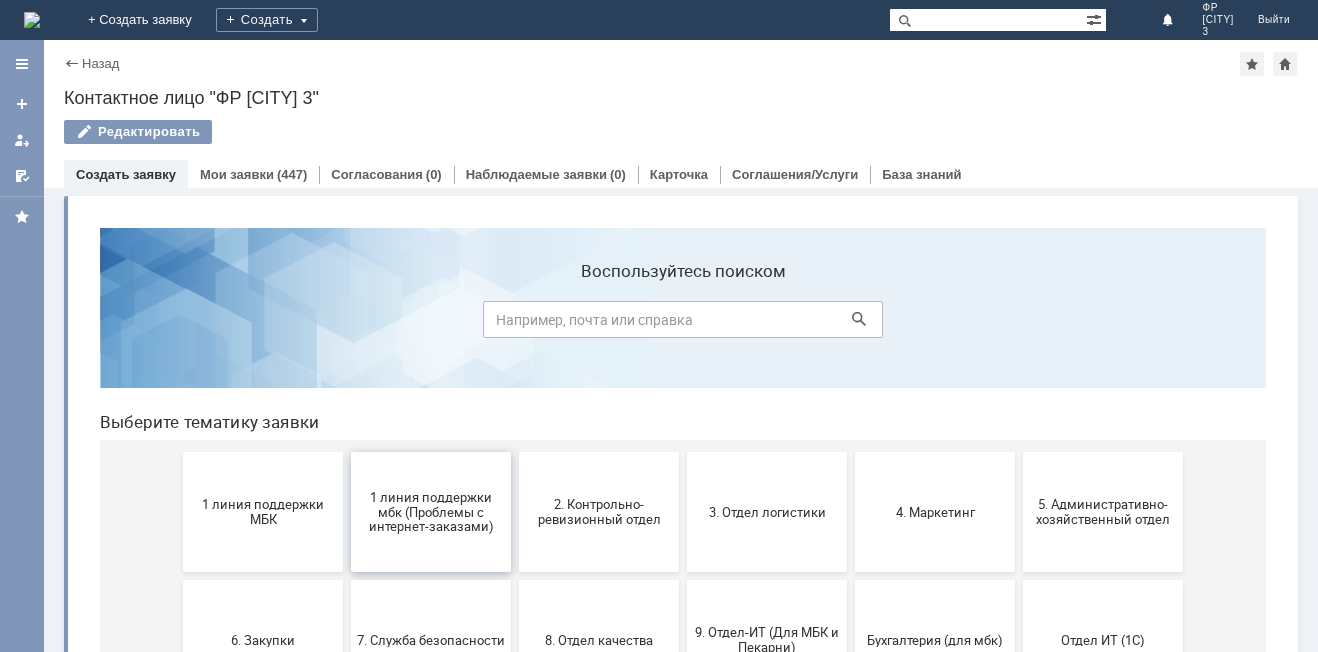 click on "1 линия поддержки мбк (Проблемы с интернет-заказами)" at bounding box center (431, 511) 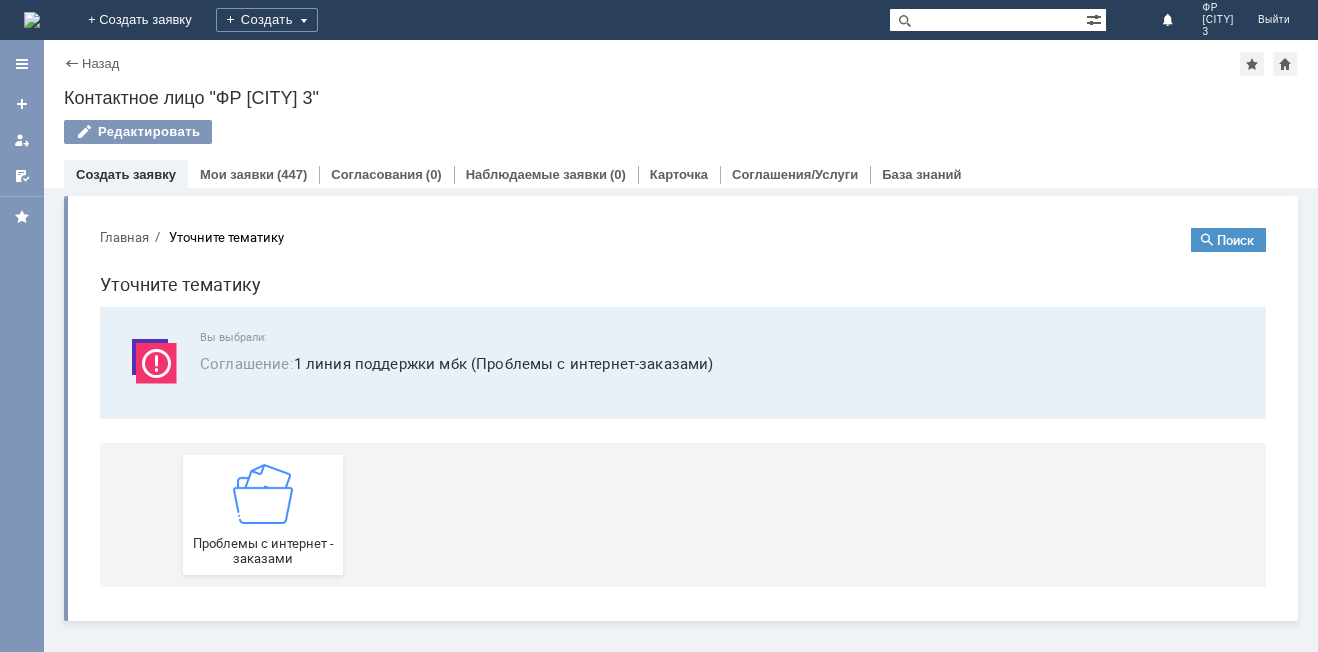 click on "Назад" at bounding box center (91, 63) 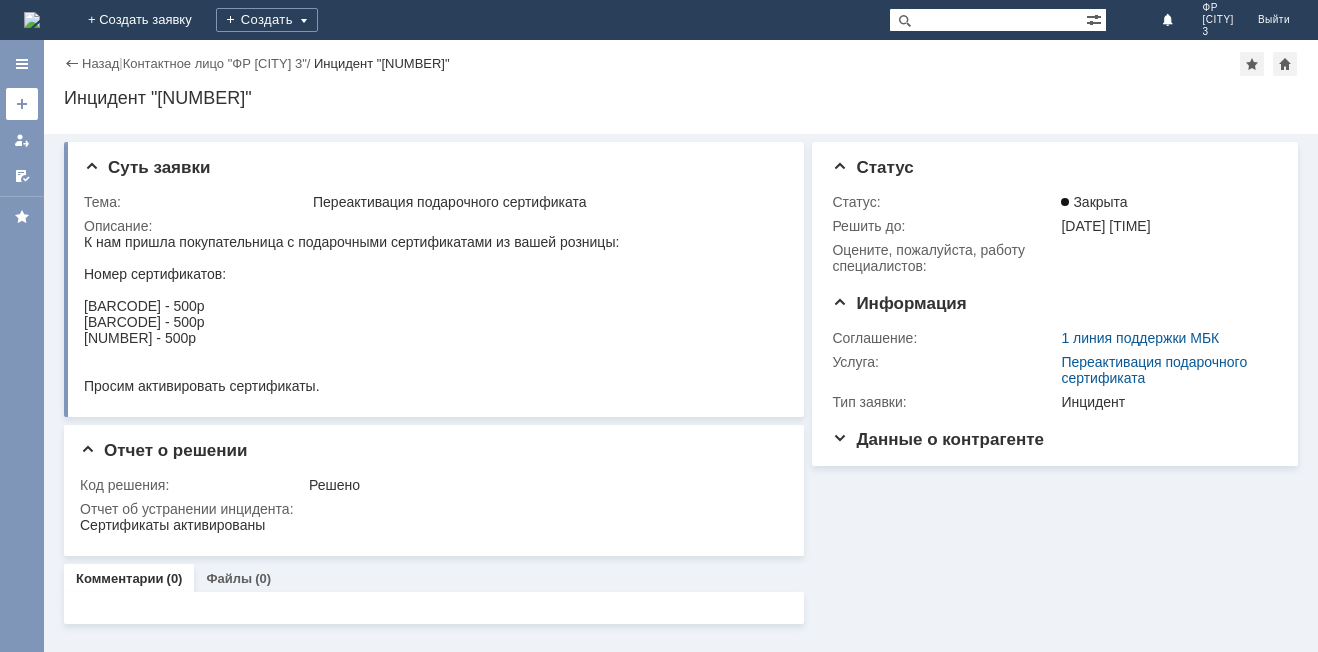 click at bounding box center (22, 104) 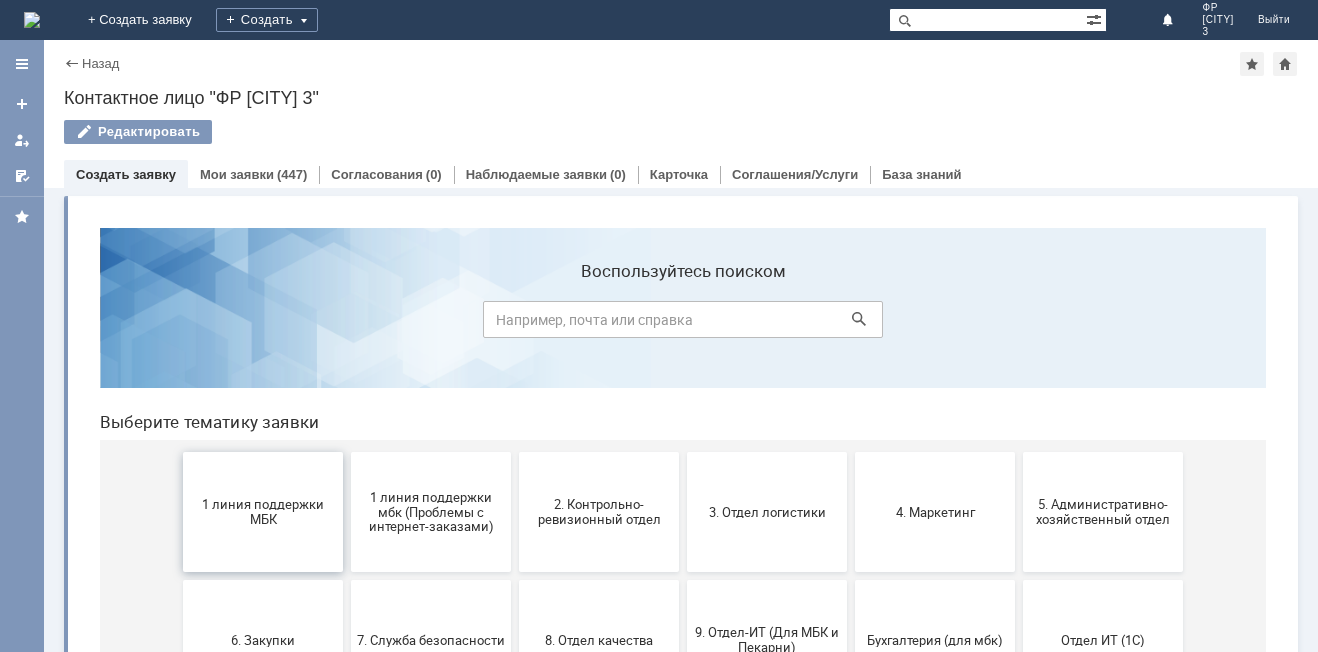 click on "1 линия поддержки МБК" at bounding box center (263, 512) 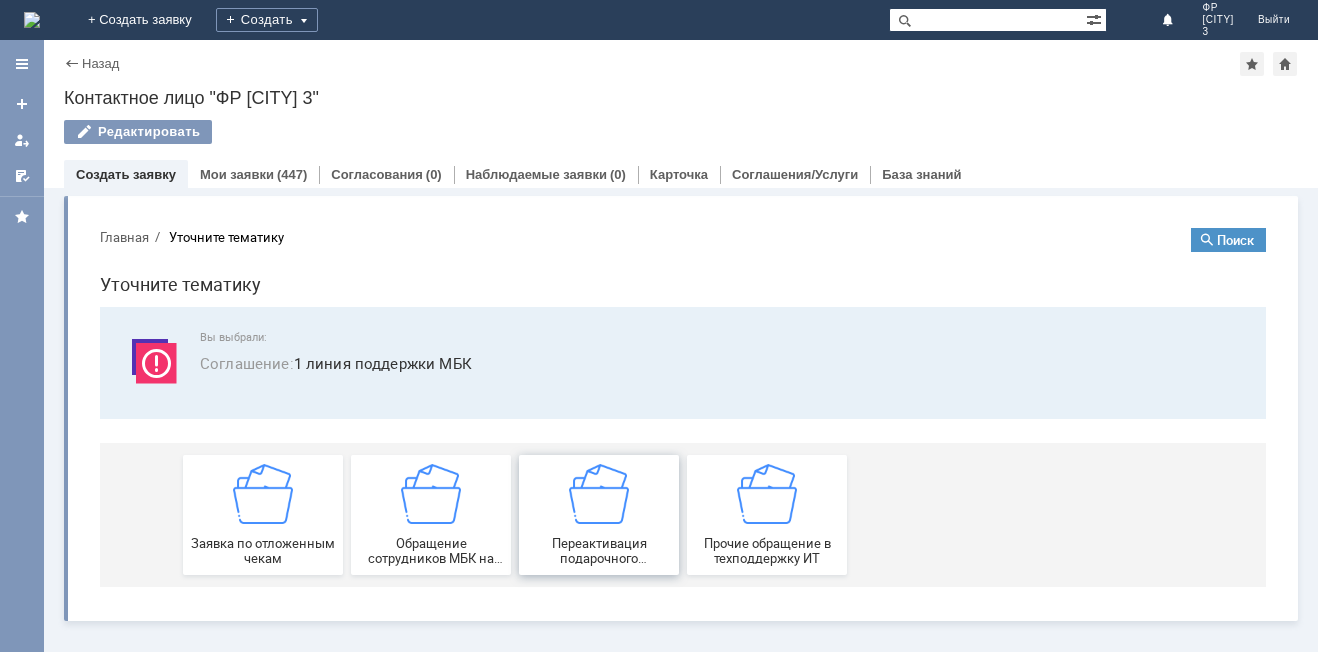 click on "Переактивация подарочного сертификата" at bounding box center [599, 551] 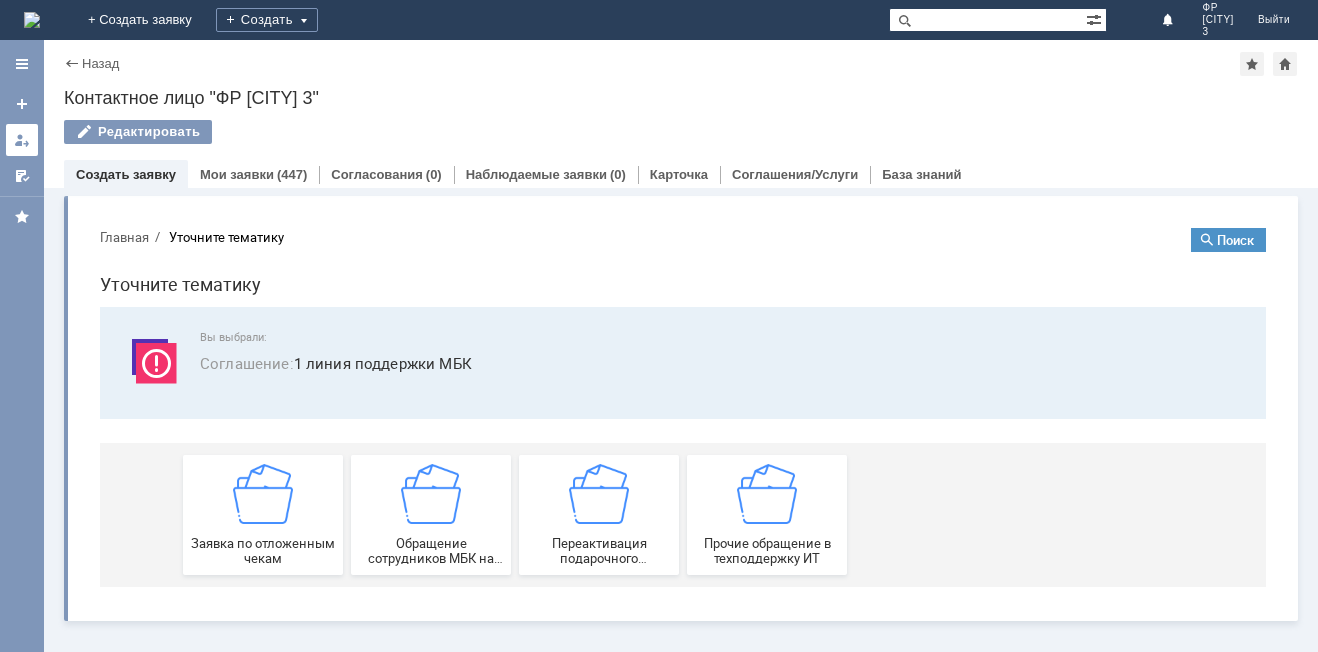 click at bounding box center [22, 140] 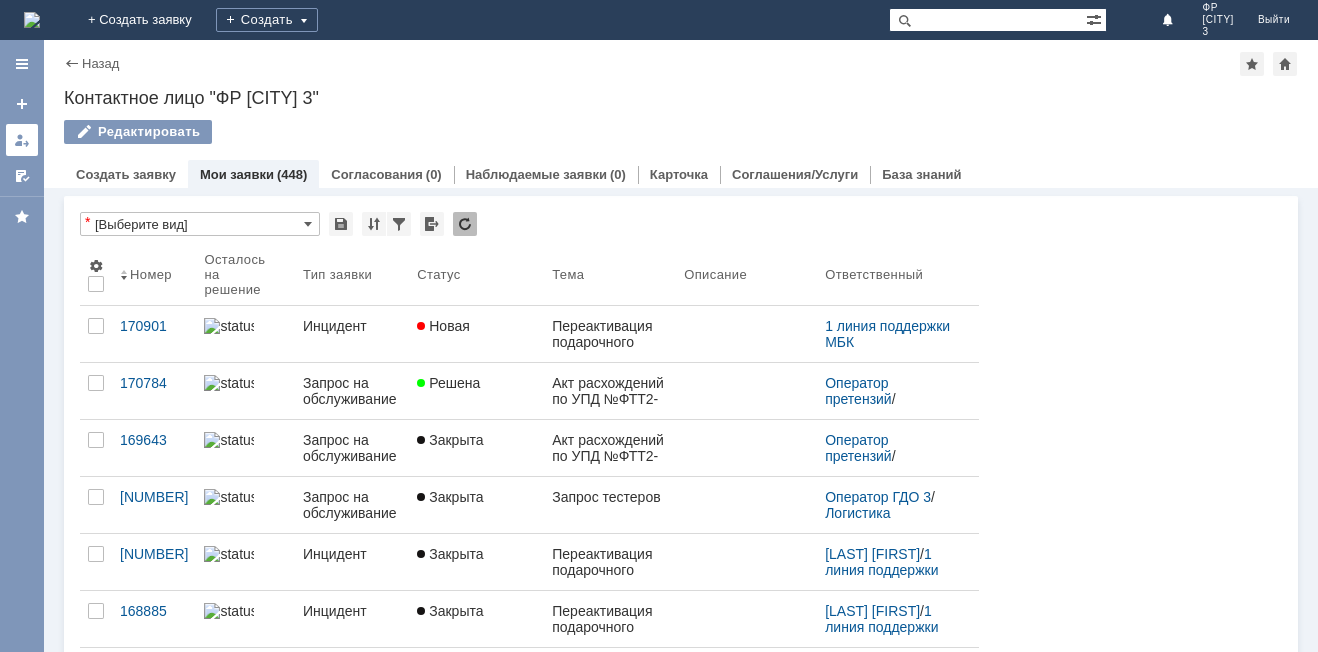 scroll, scrollTop: 0, scrollLeft: 0, axis: both 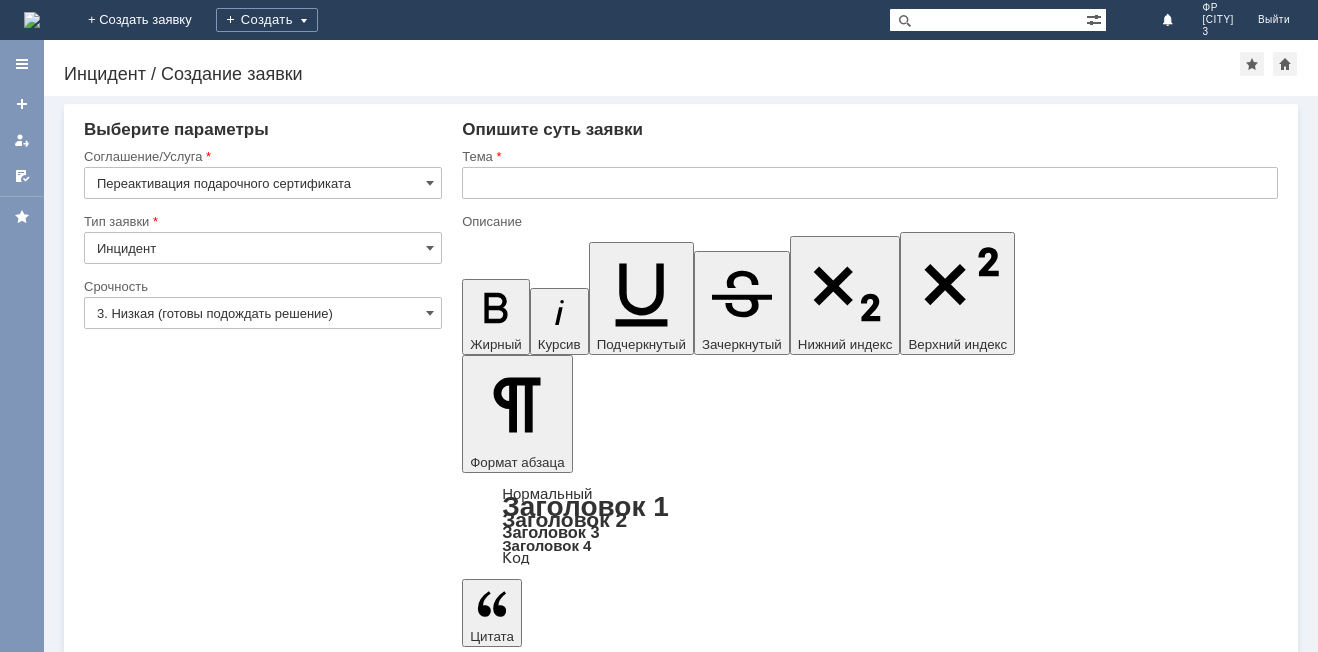 click on "Инцидент" at bounding box center (263, 248) 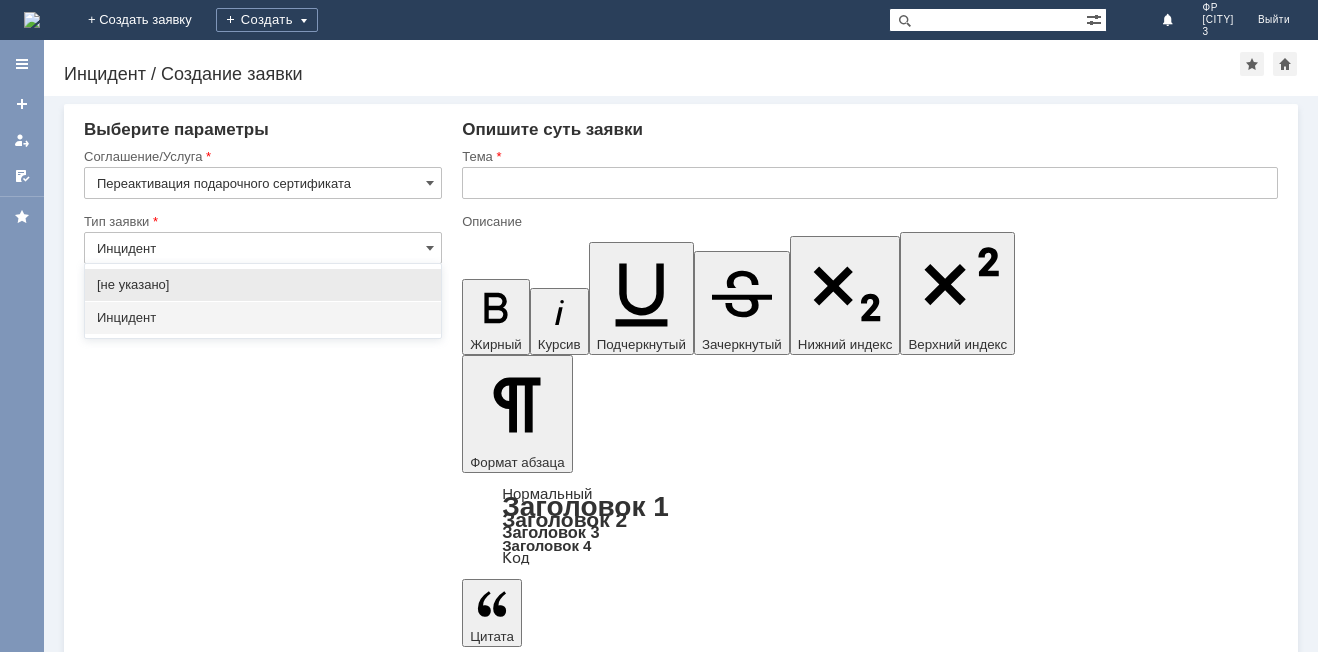 click on "Инцидент" at bounding box center [263, 318] 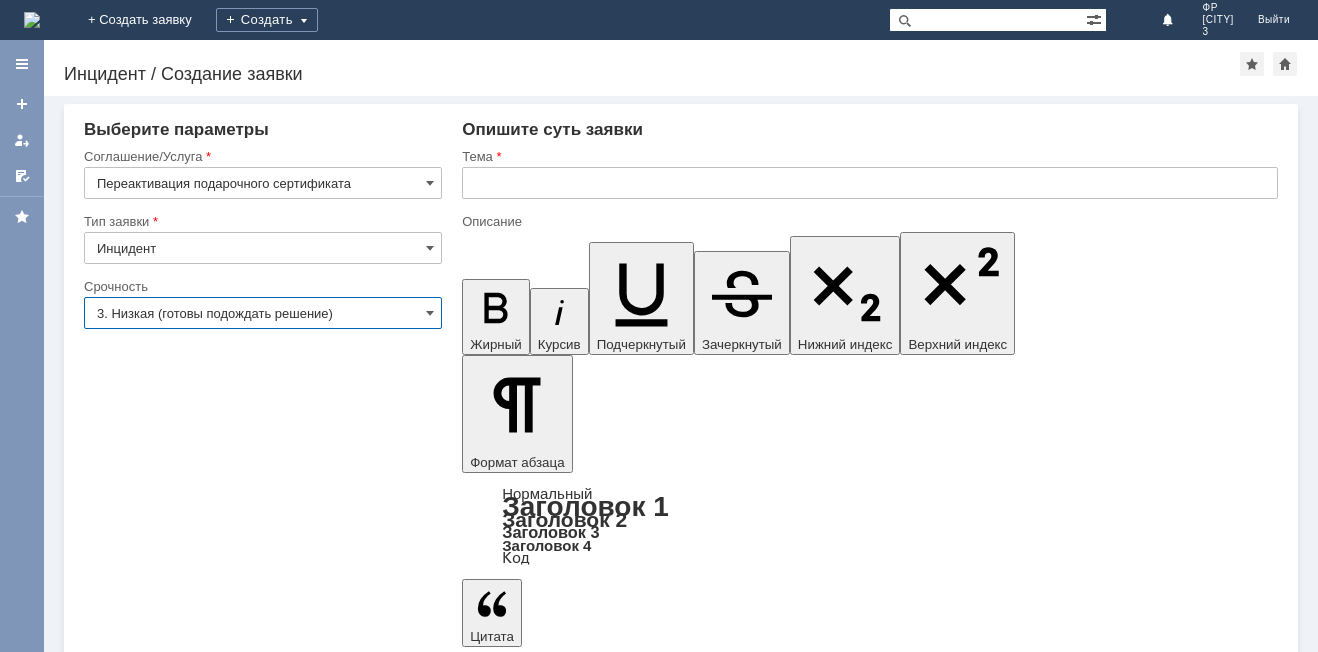 type on "Инцидент" 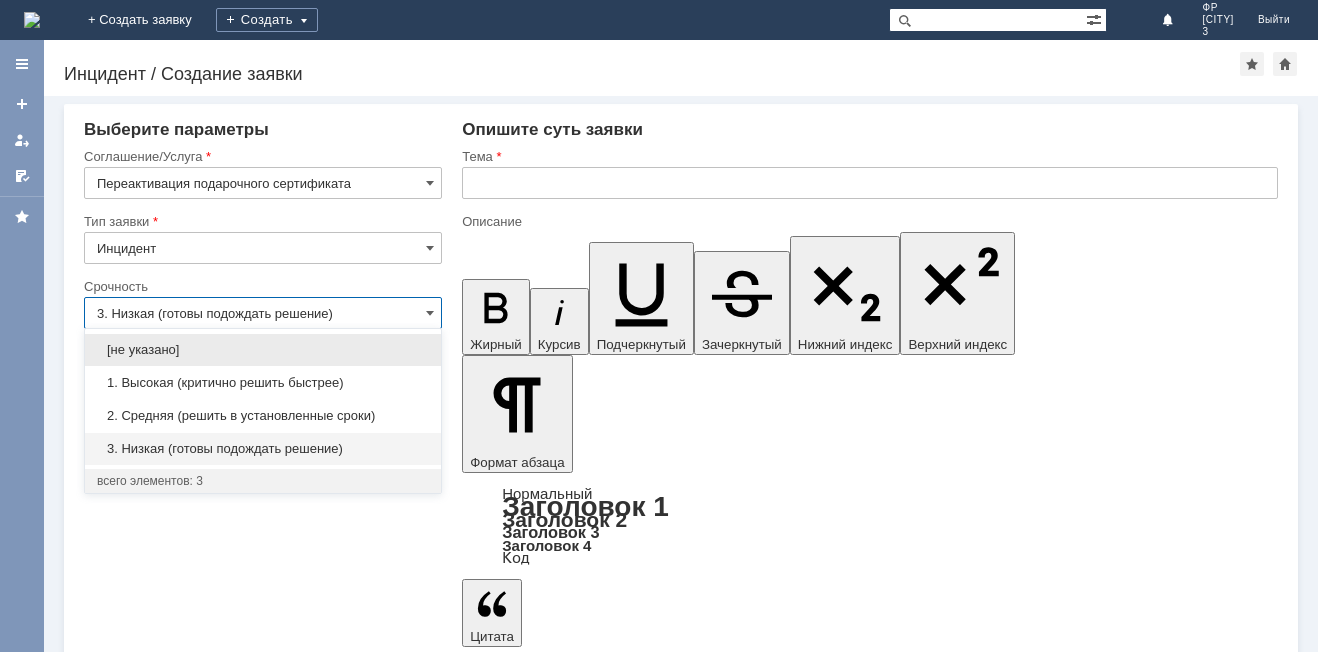 click on "1. Высокая (критично решить быстрее)" at bounding box center (263, 383) 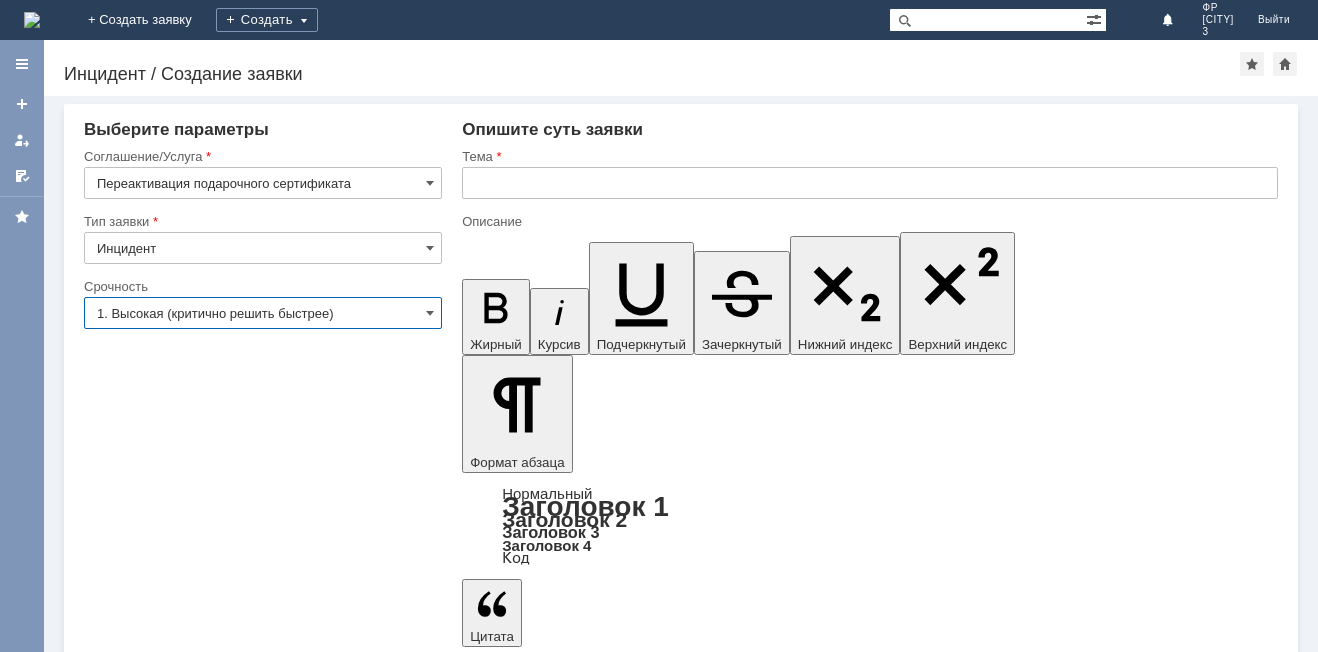 type on "1. Высокая (критично решить быстрее)" 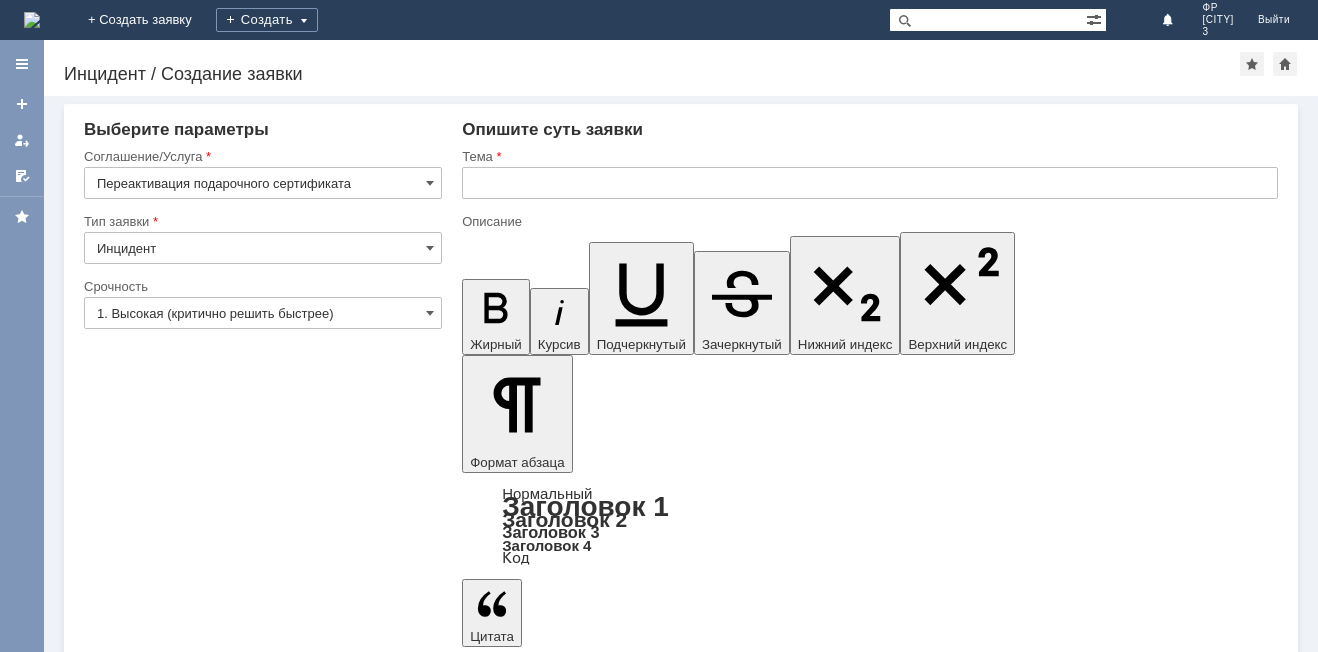 click on "К нам пришла покупательница с подарочными сертификатами из вашей розницы: Номер сертификатов: 9704230049914 - 500р 9704230049921 - 500р 9704230049907 - 500р Просим активировать сертификаты." at bounding box center (625, 5420) 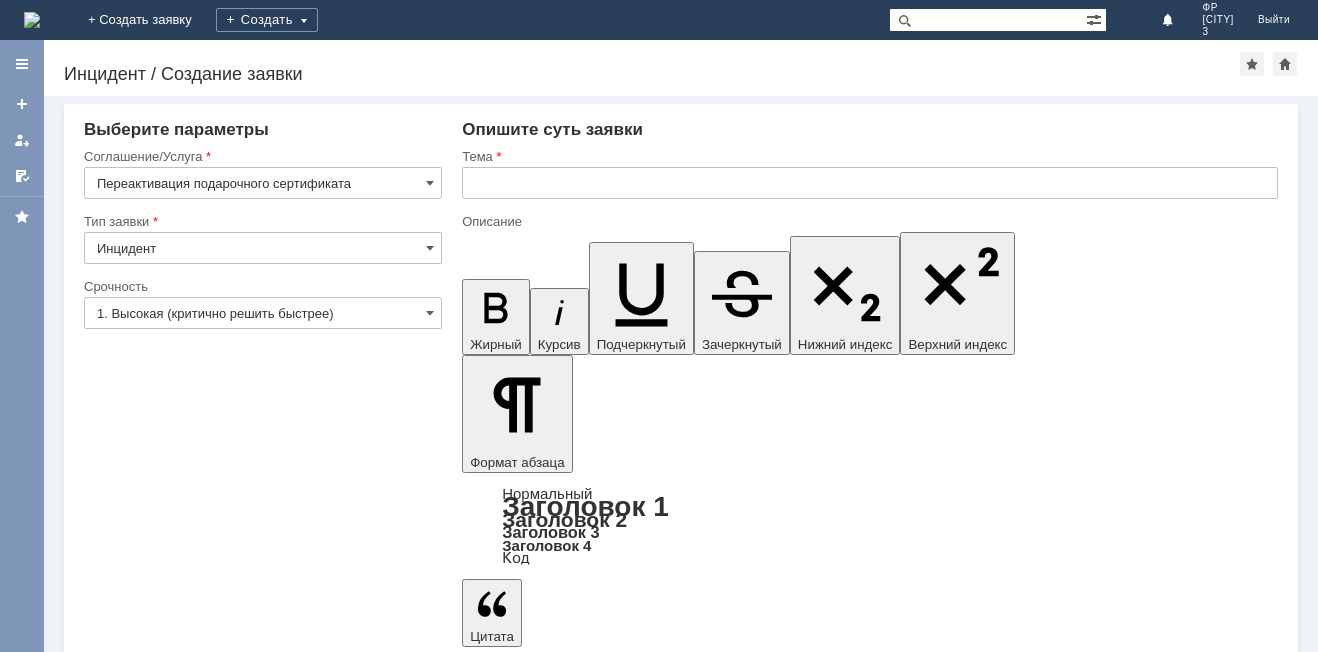 click on "9704230107416" at bounding box center (625, 5444) 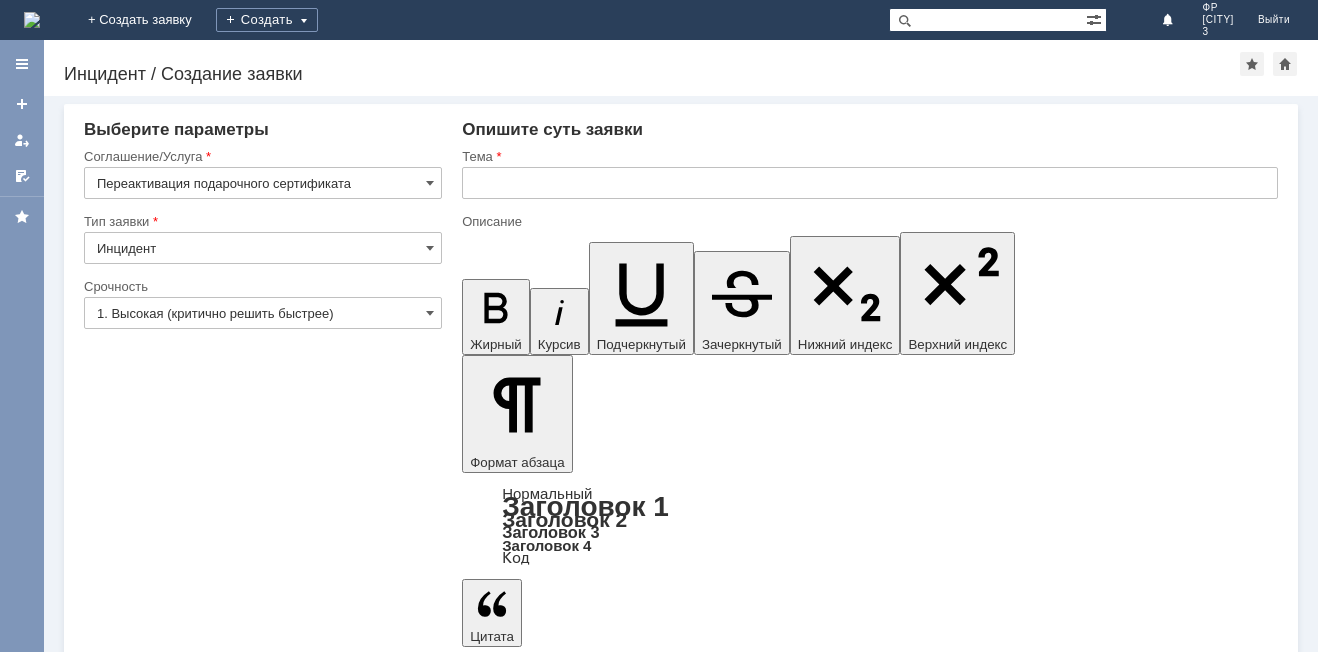 click on "Добрый день! К нам пришла покупательница с подарочными сертификатами из вашей розницы: Номера сертификатов: 9704230107416 - 500 руб. 9704230108017 - 500 руб. 9704230049921 - 500р 9704230049907 - 500р Просим активировать сертификаты." at bounding box center (625, 5444) 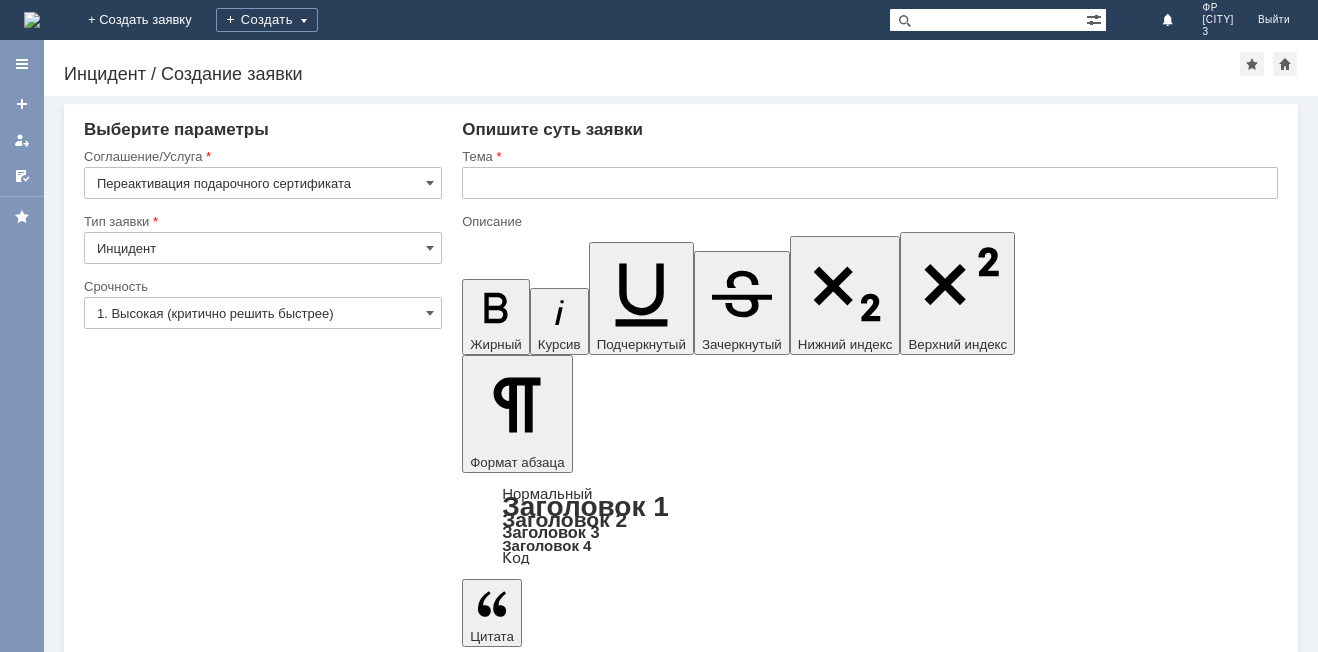 drag, startPoint x: 483, startPoint y: 5442, endPoint x: 655, endPoint y: 5455, distance: 172.49059 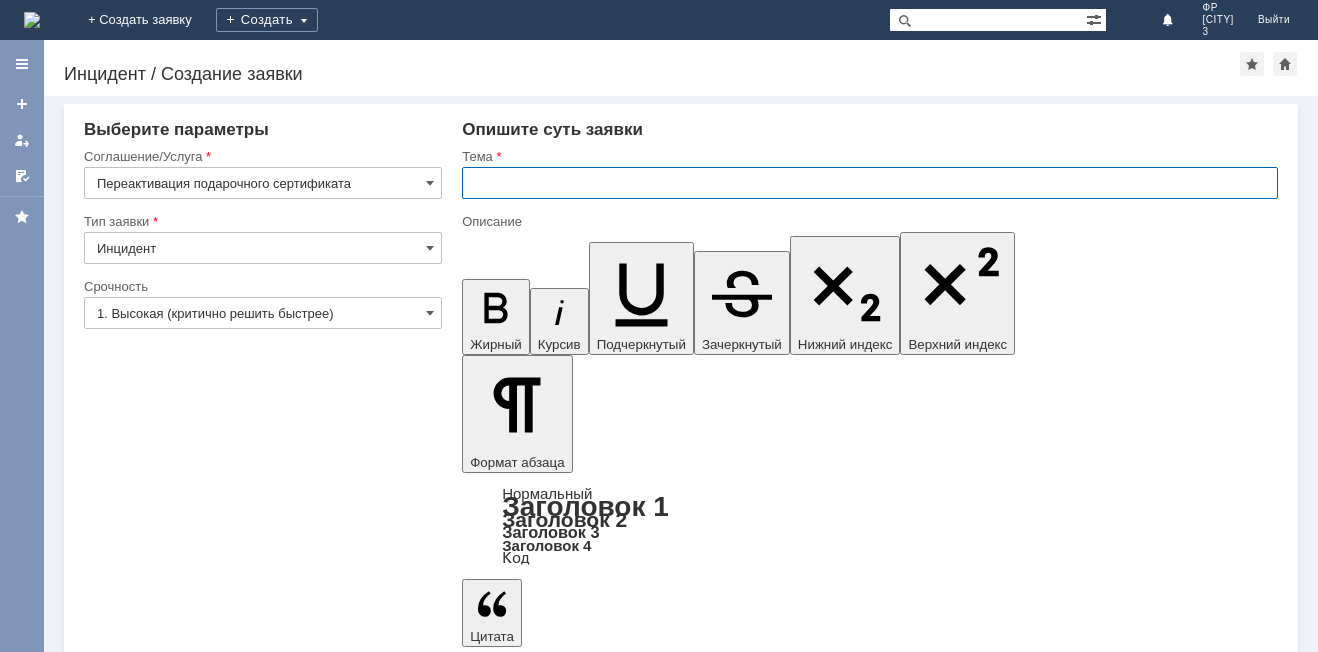 click at bounding box center [870, 183] 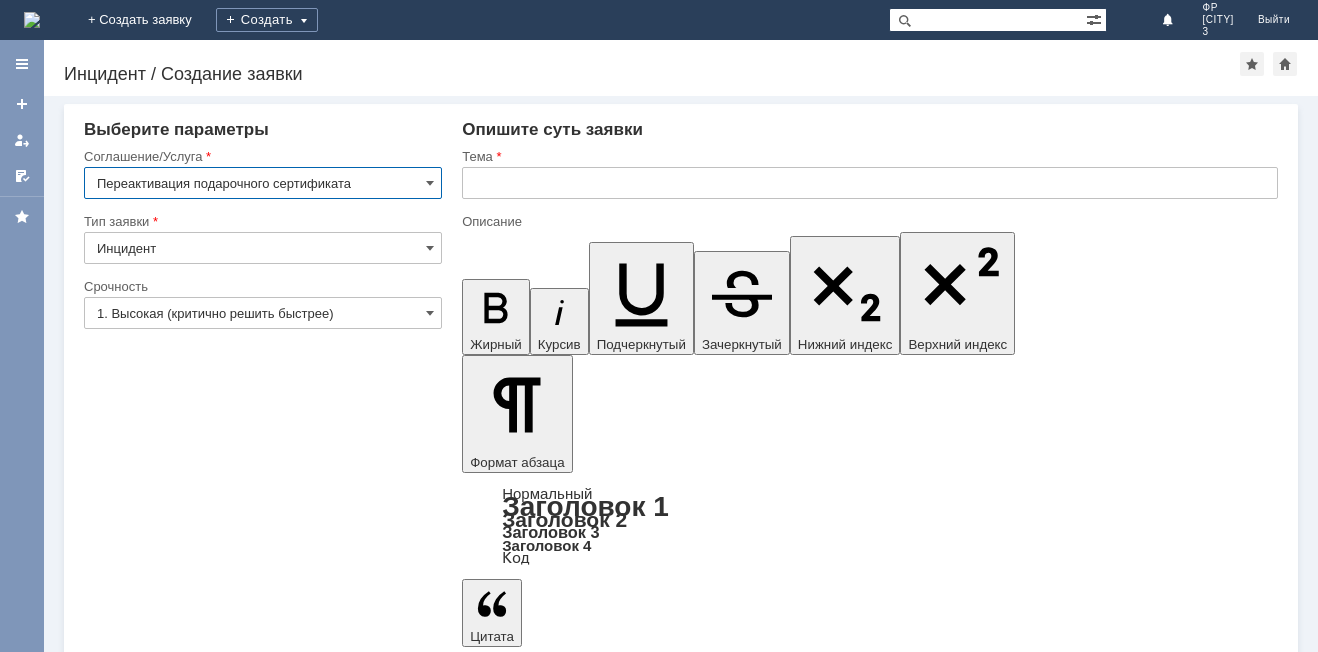 click on "Переактивация подарочного сертификата" at bounding box center [263, 183] 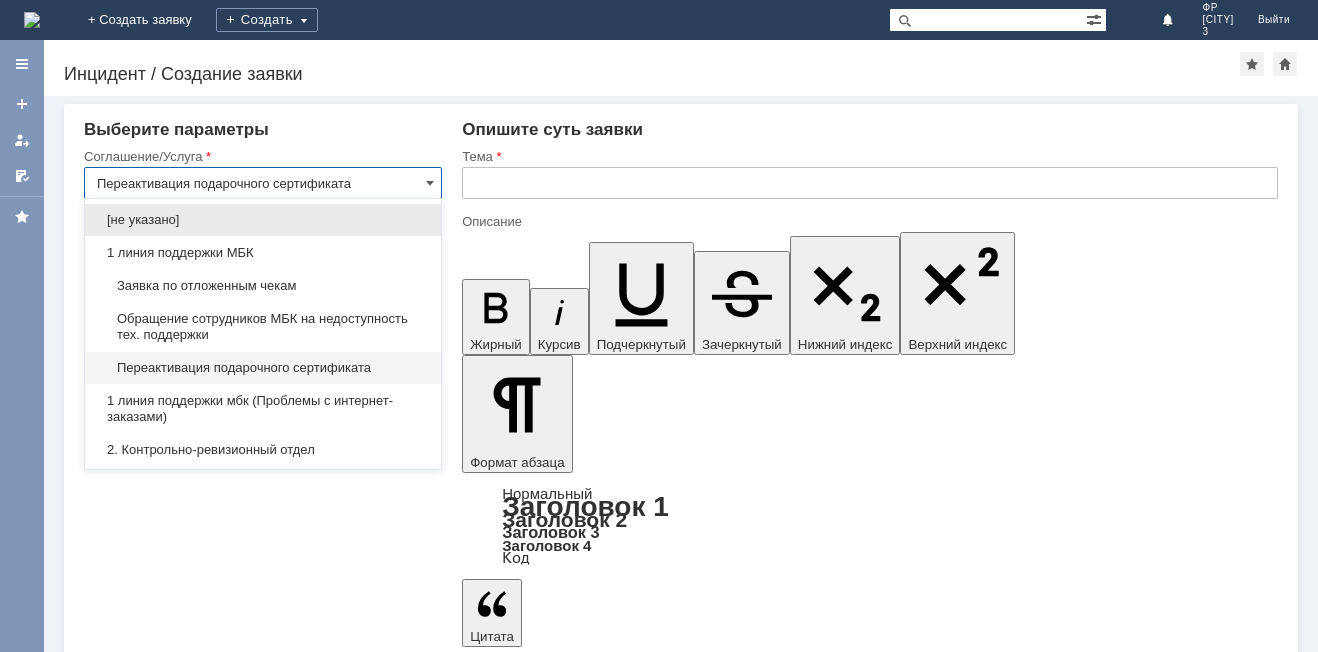 click at bounding box center [870, 183] 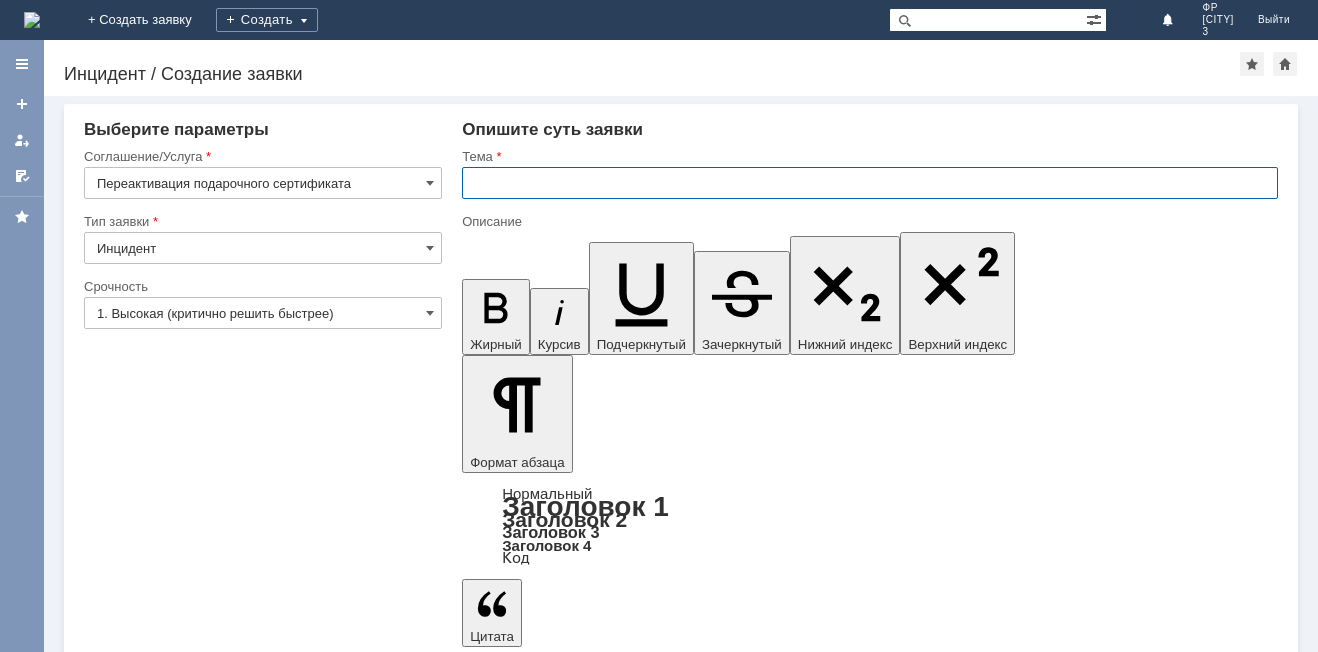 type on "Переактивация подарочного сертификата" 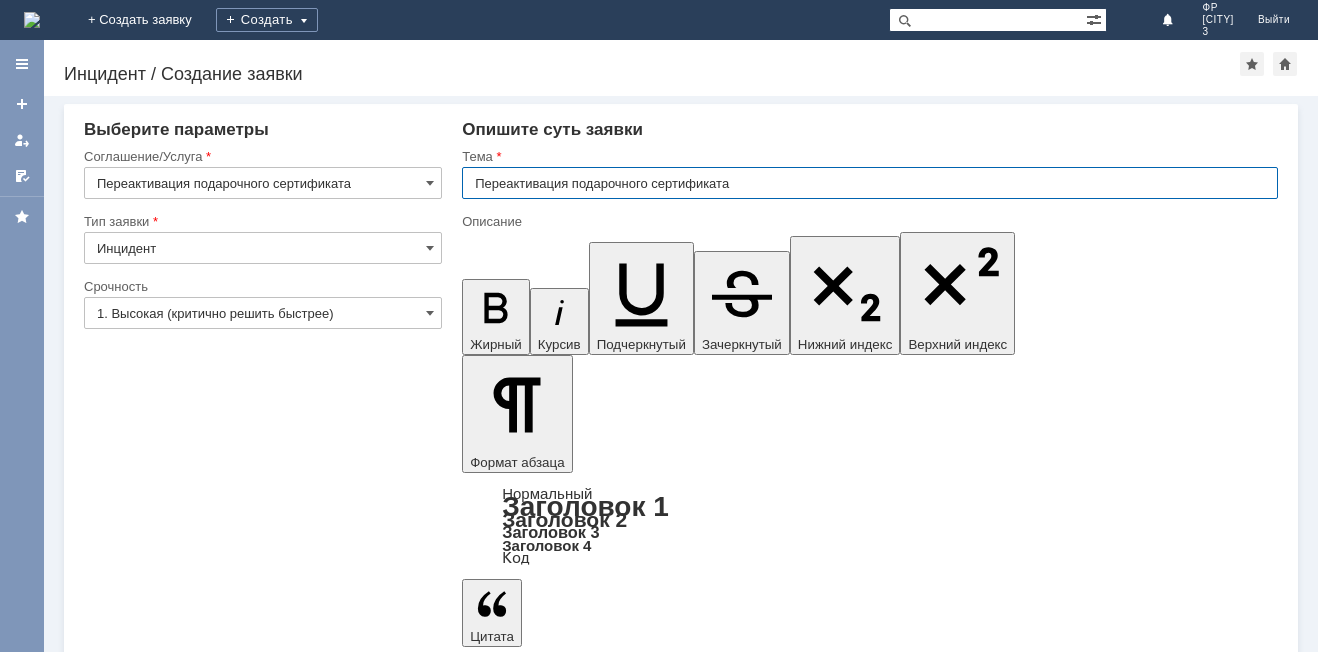 type on "Переактивация подарочного сертификата" 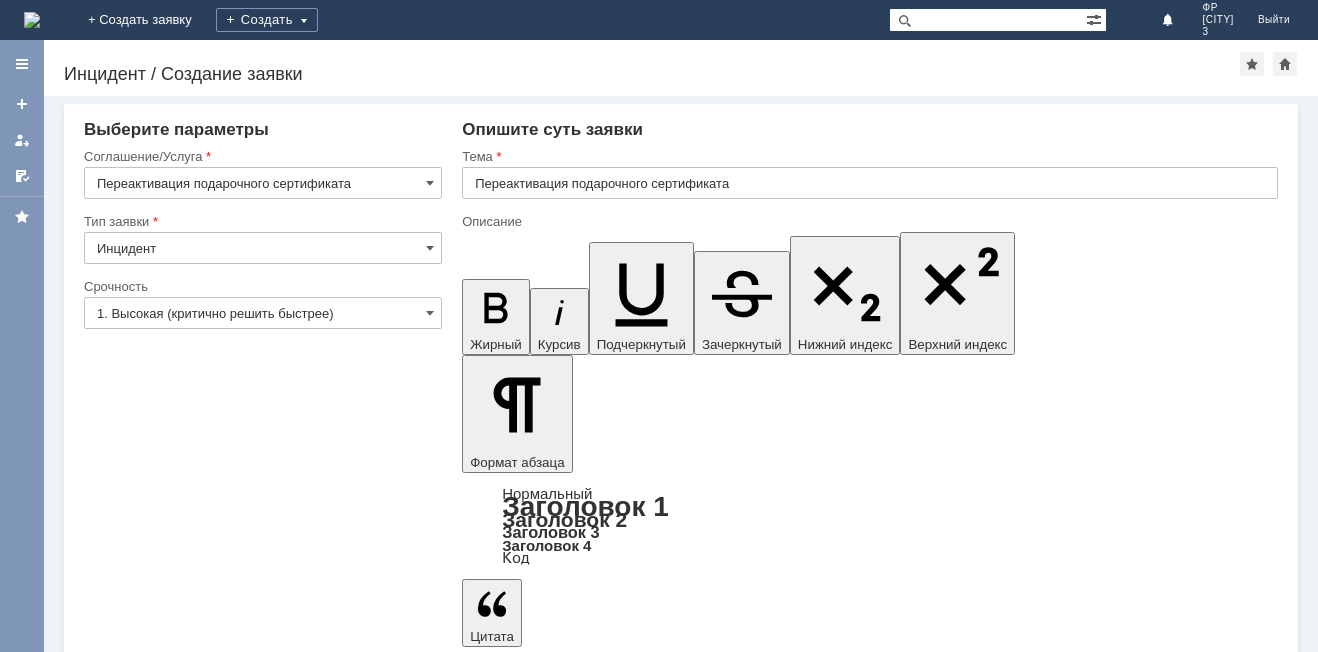 click on "Сохранить" at bounding box center [144, 5569] 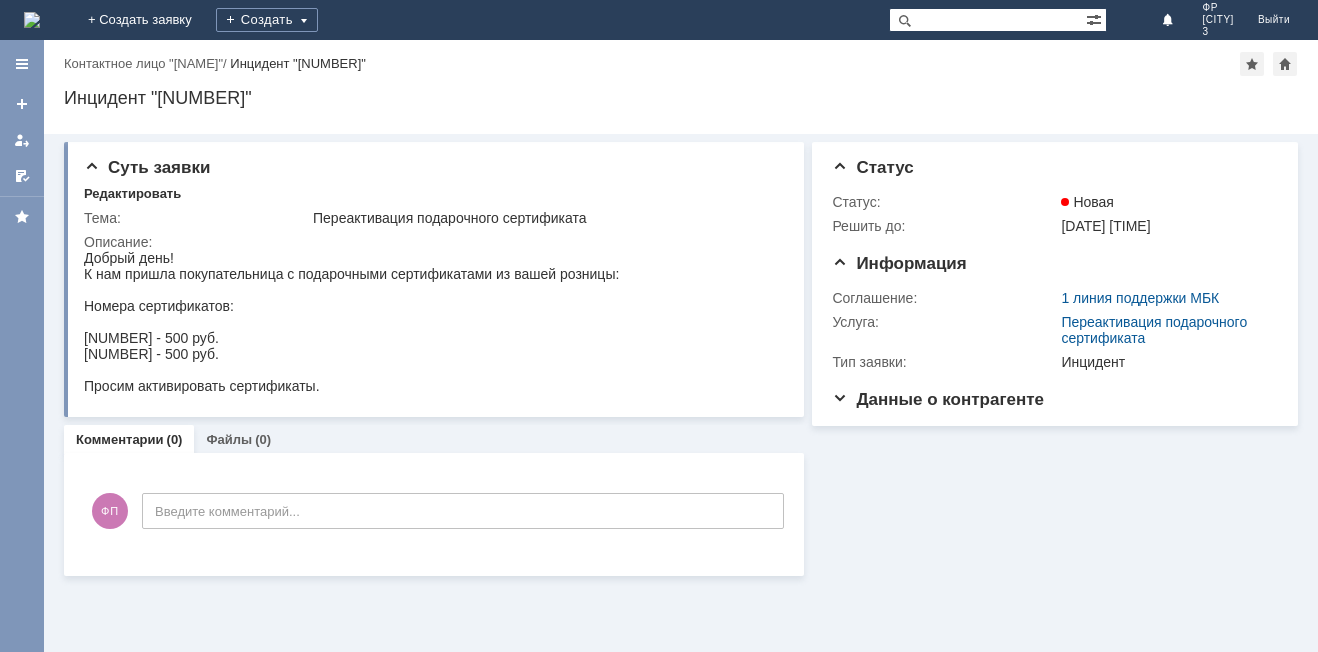 scroll, scrollTop: 0, scrollLeft: 0, axis: both 